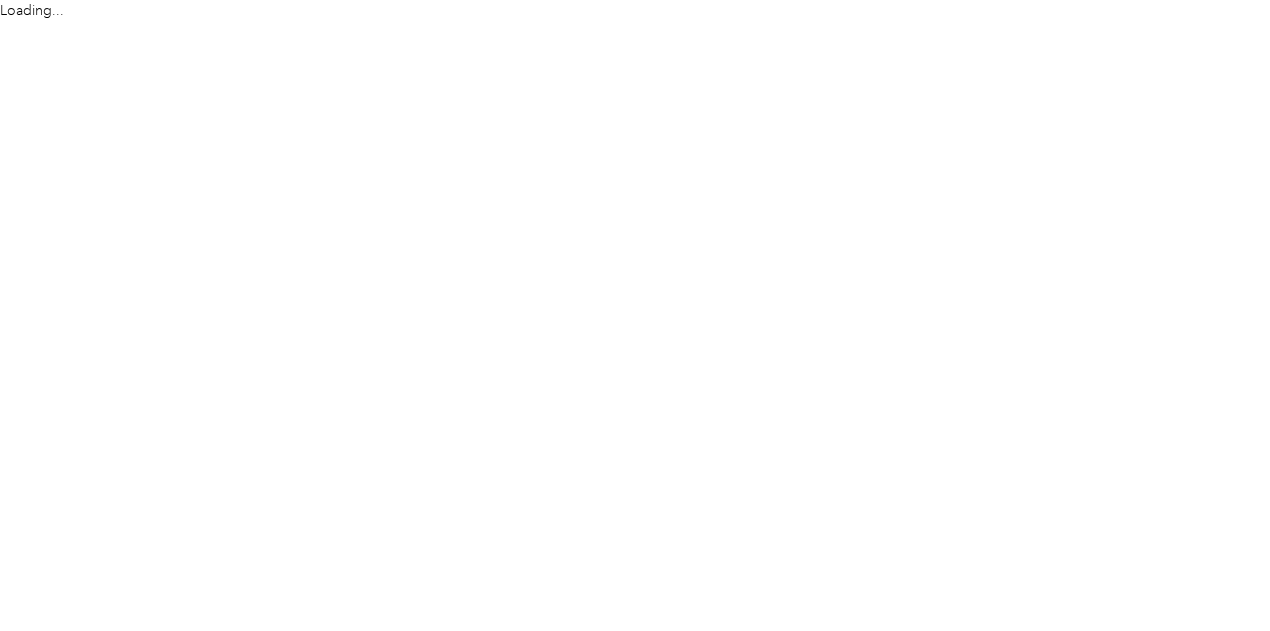scroll, scrollTop: 0, scrollLeft: 0, axis: both 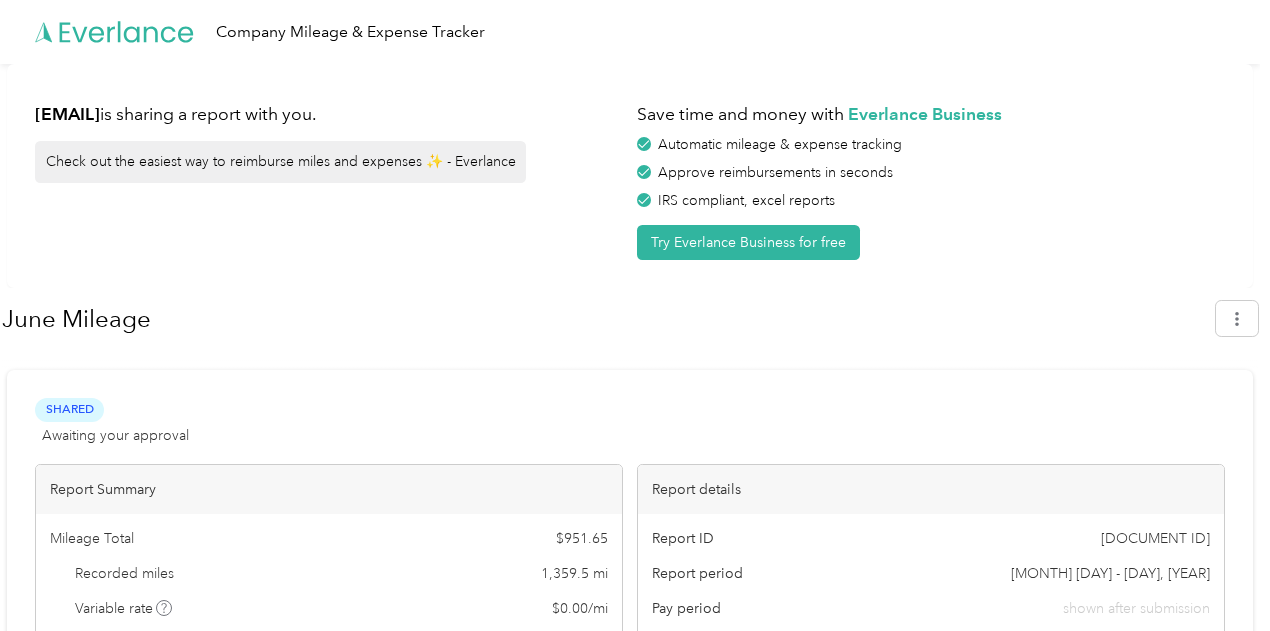 click on "June Mileage" at bounding box center [630, 322] 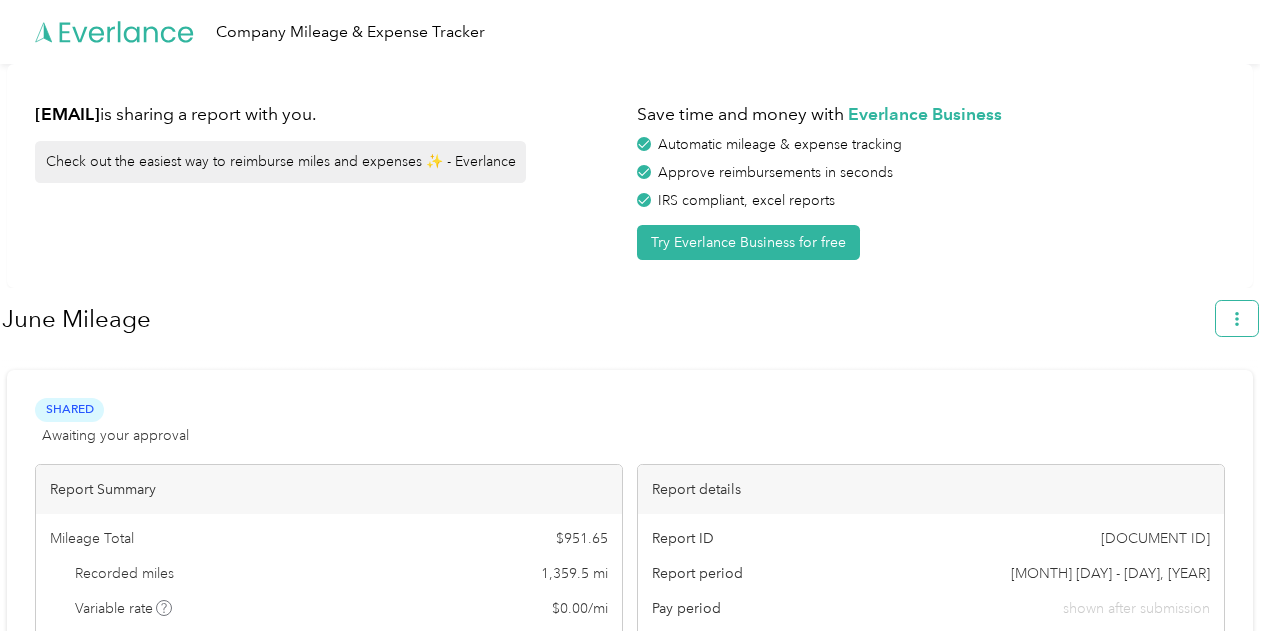 click 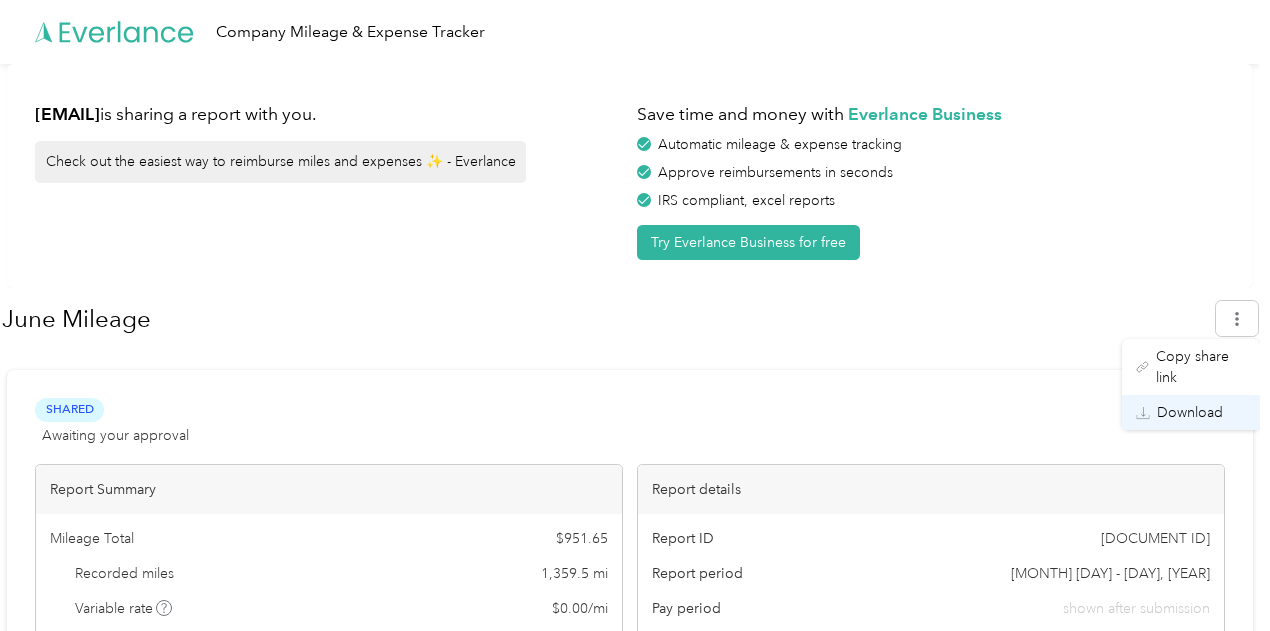 click on "Download" at bounding box center (1190, 412) 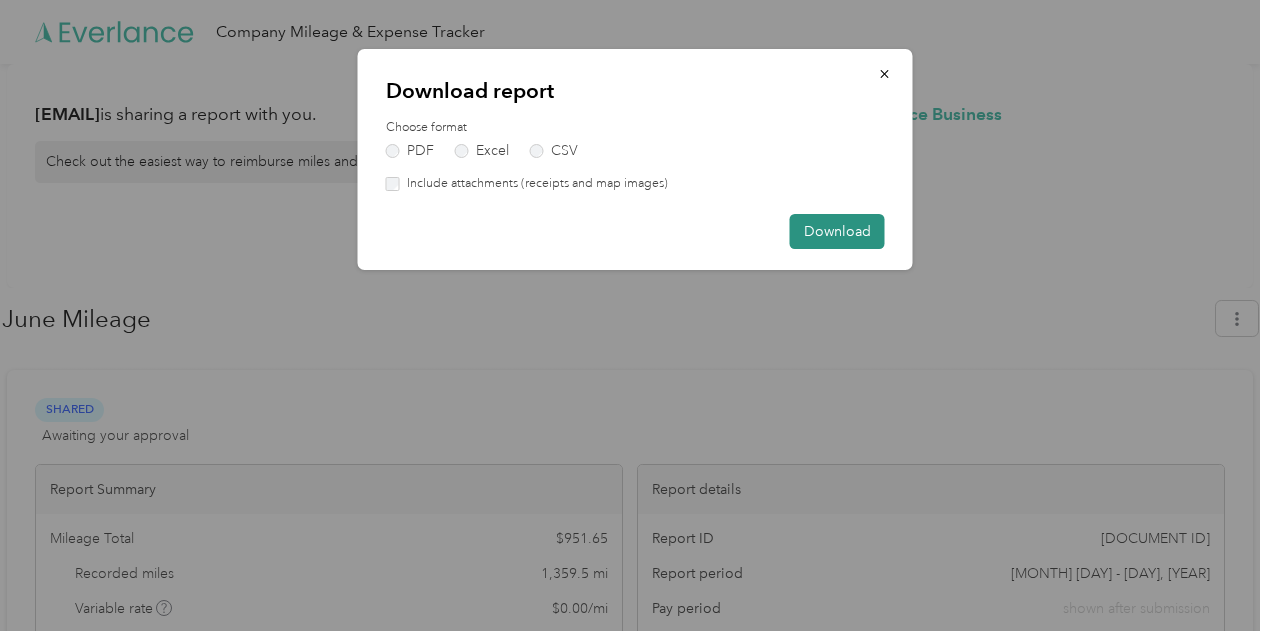 click on "Download" at bounding box center [837, 231] 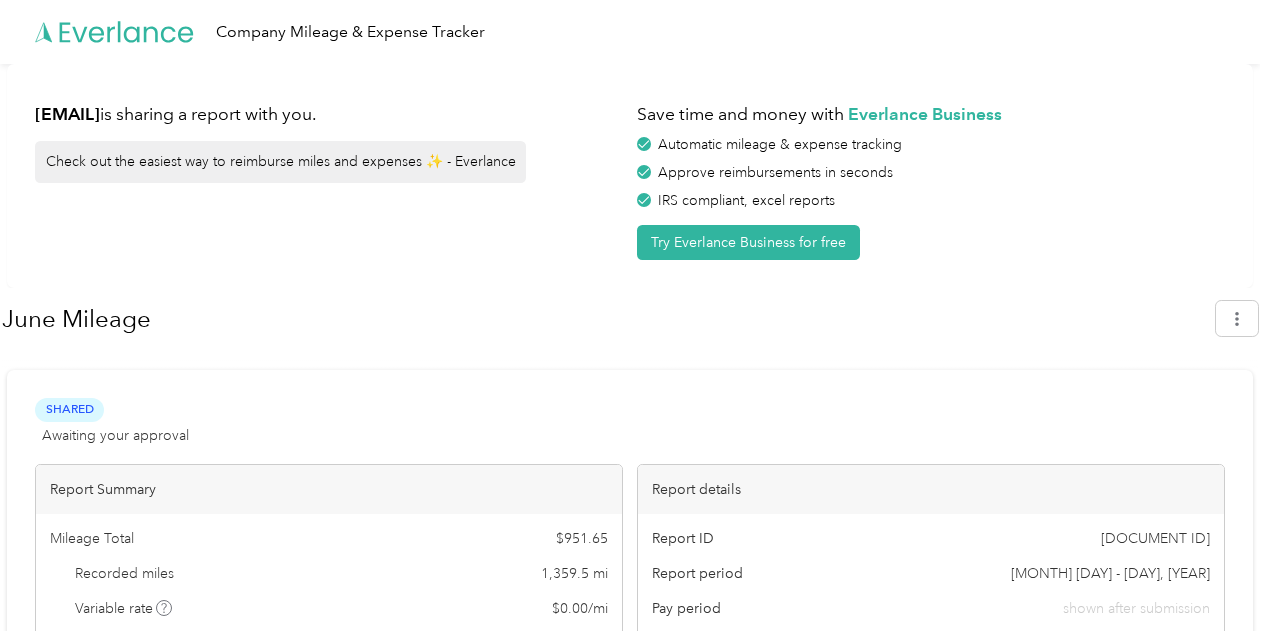 click on "June Mileage" at bounding box center (602, 319) 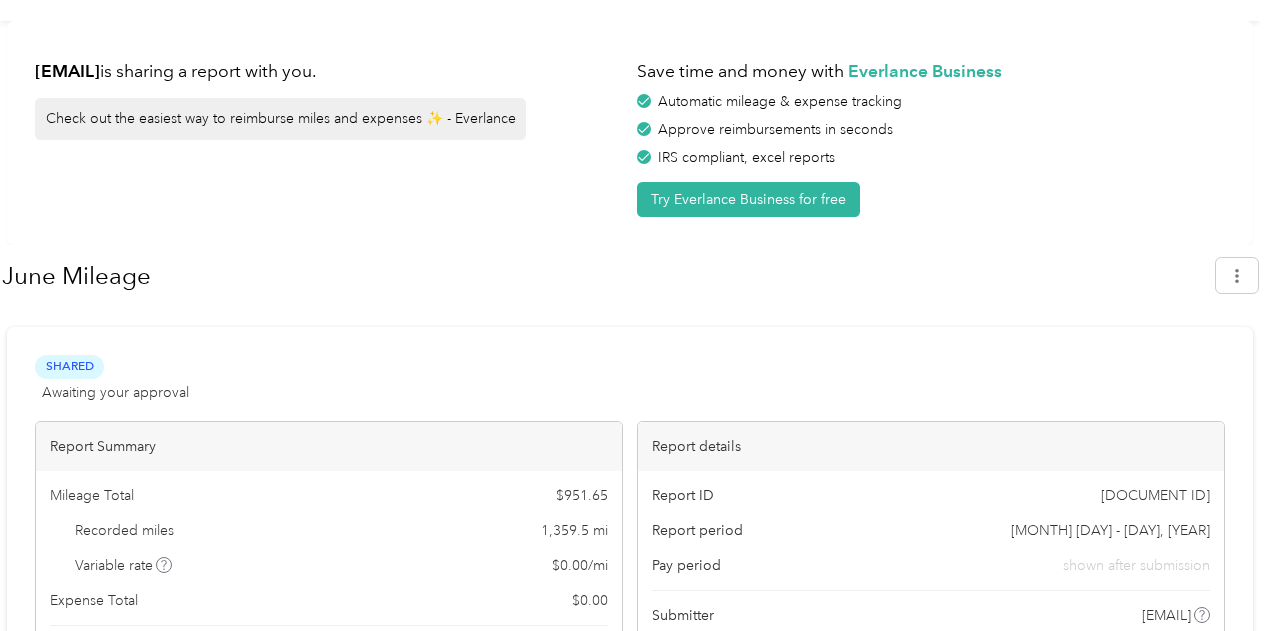 scroll, scrollTop: 58, scrollLeft: 0, axis: vertical 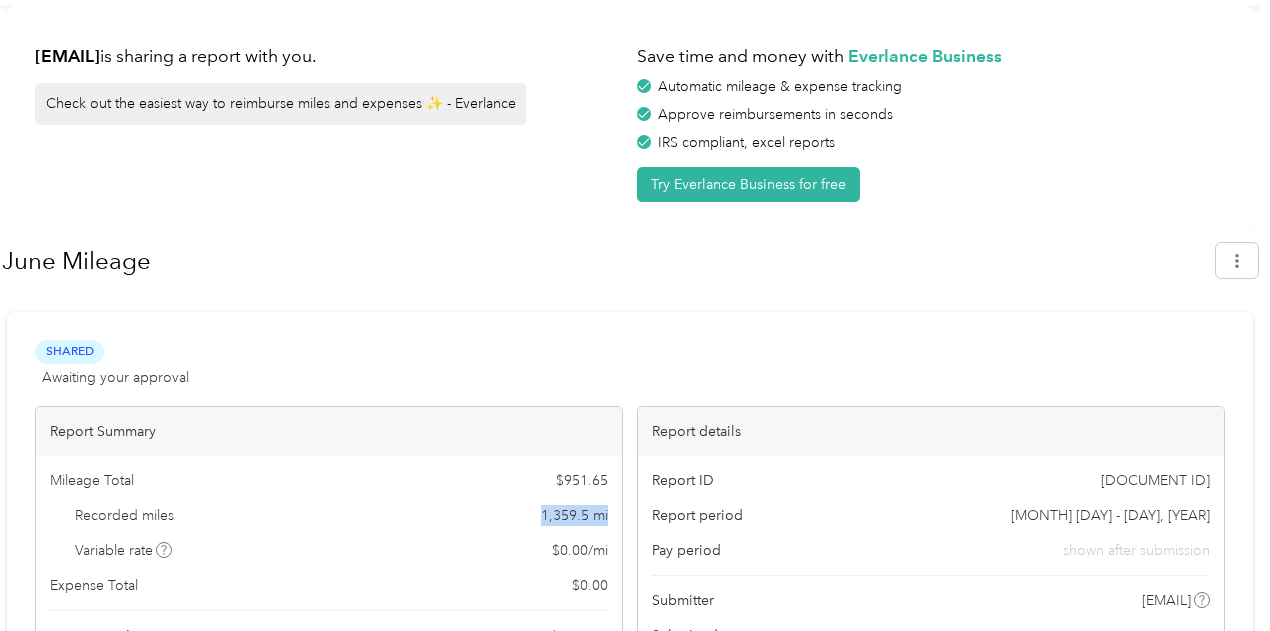 drag, startPoint x: 334, startPoint y: 503, endPoint x: 406, endPoint y: 513, distance: 72.691124 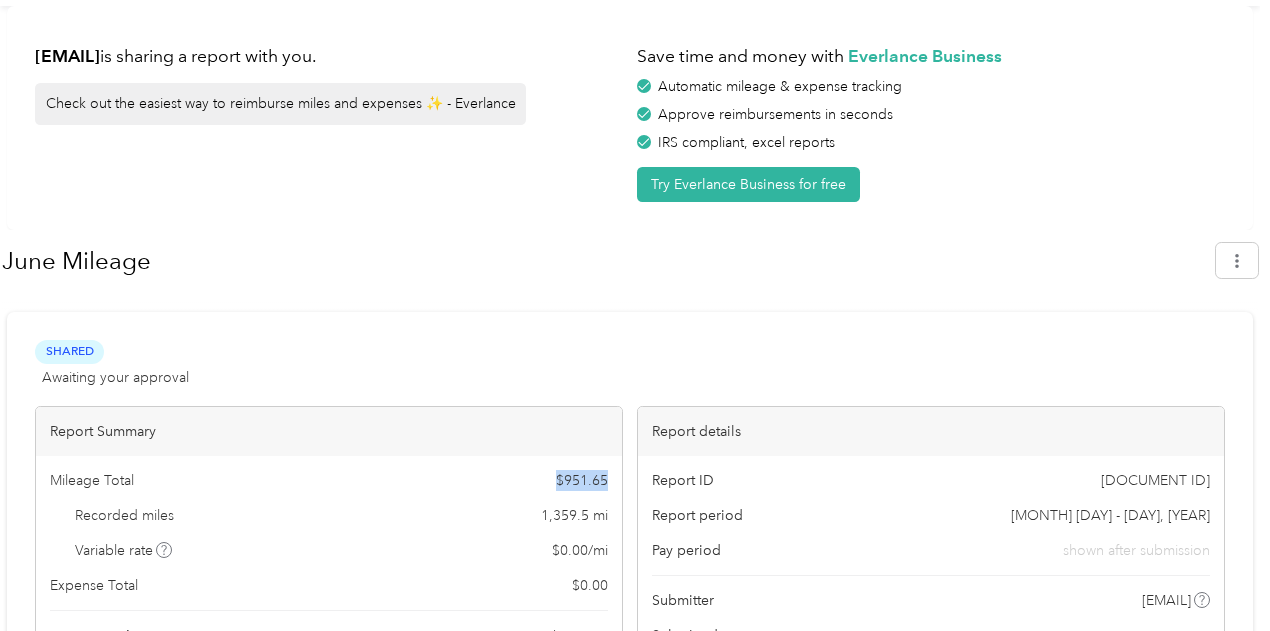 drag, startPoint x: 347, startPoint y: 475, endPoint x: 410, endPoint y: 479, distance: 63.126858 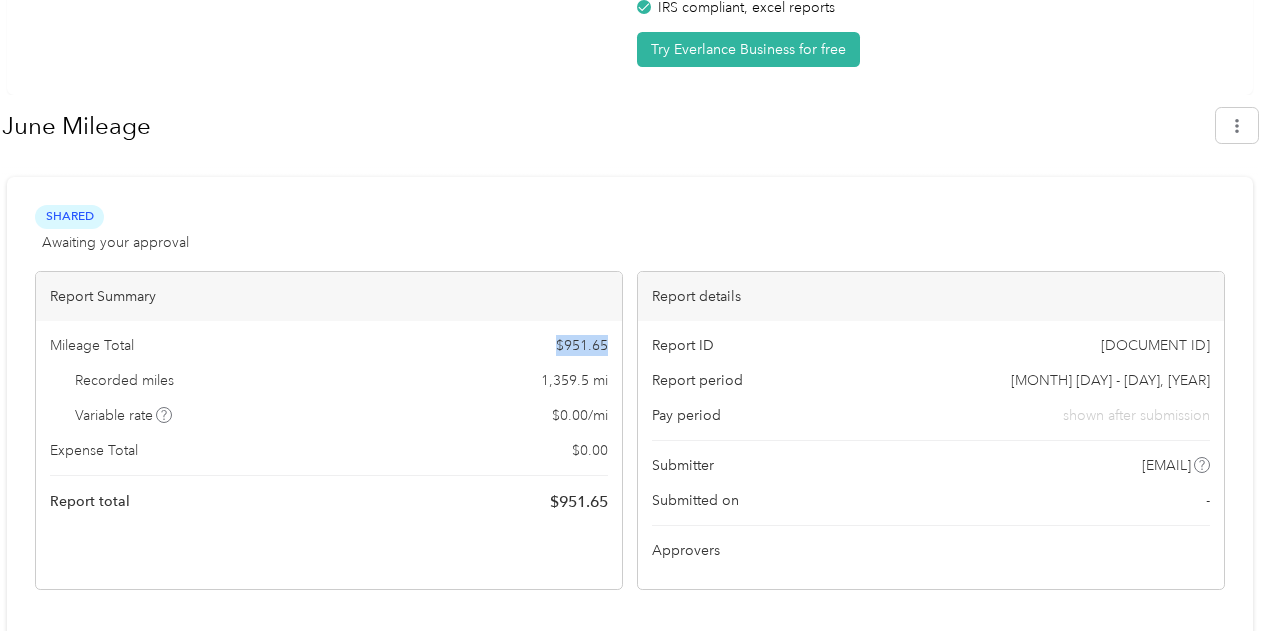 scroll, scrollTop: 0, scrollLeft: 0, axis: both 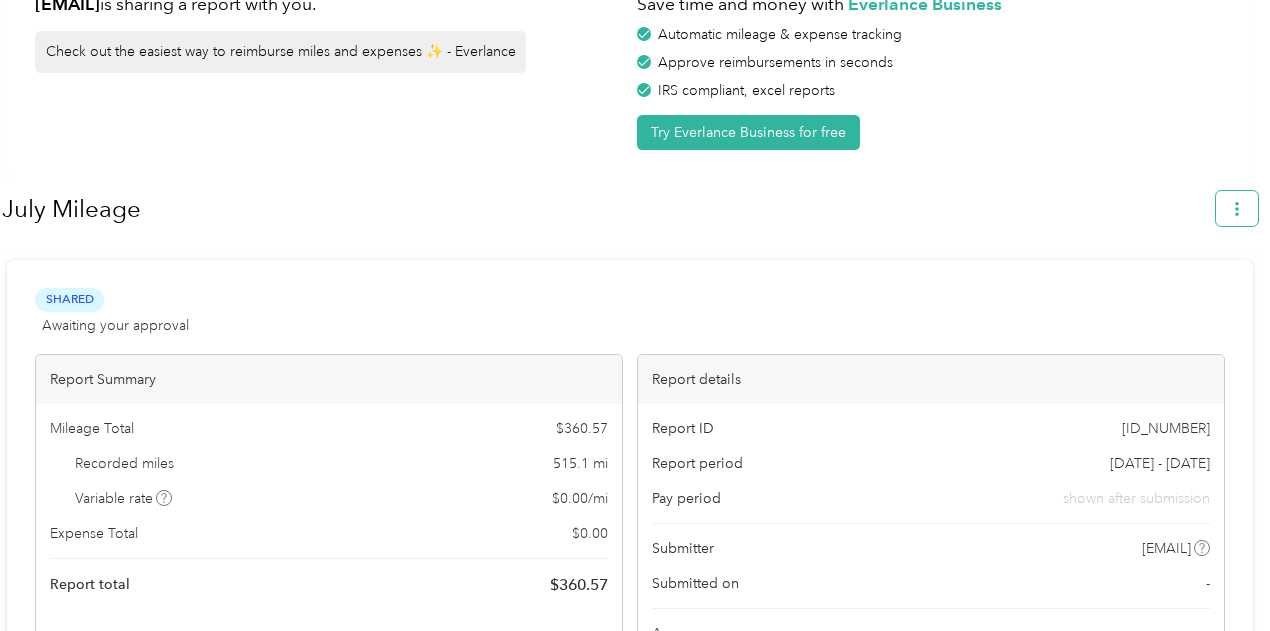 click at bounding box center [1237, 208] 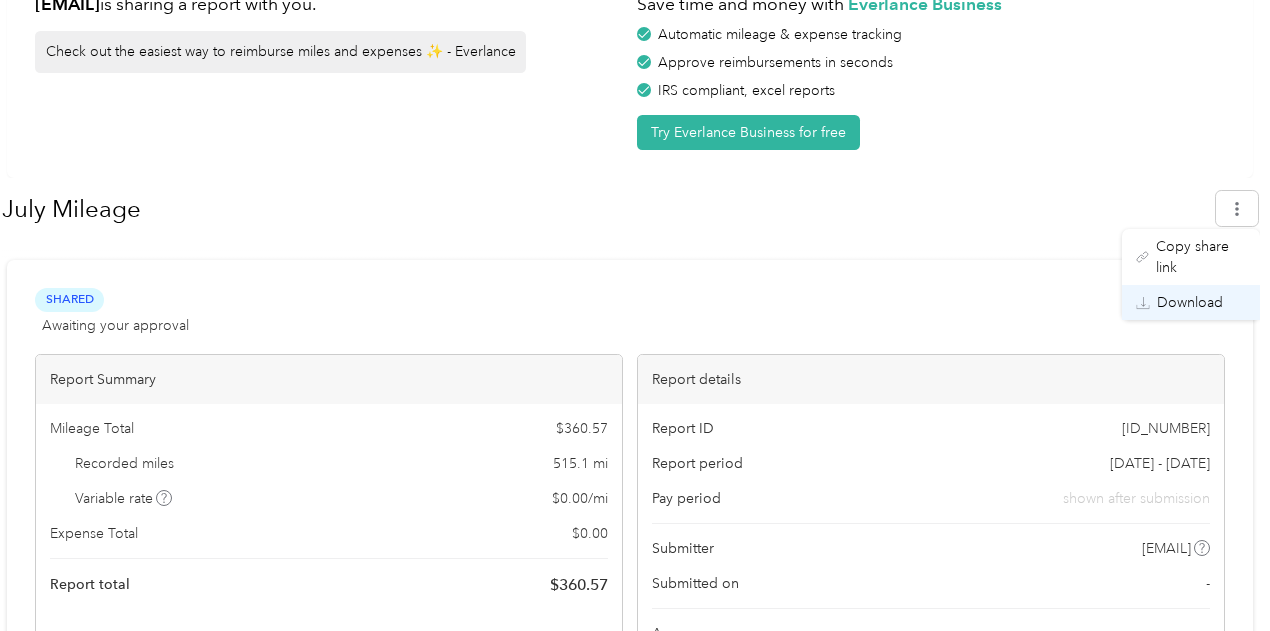 click on "Download" at bounding box center (1190, 302) 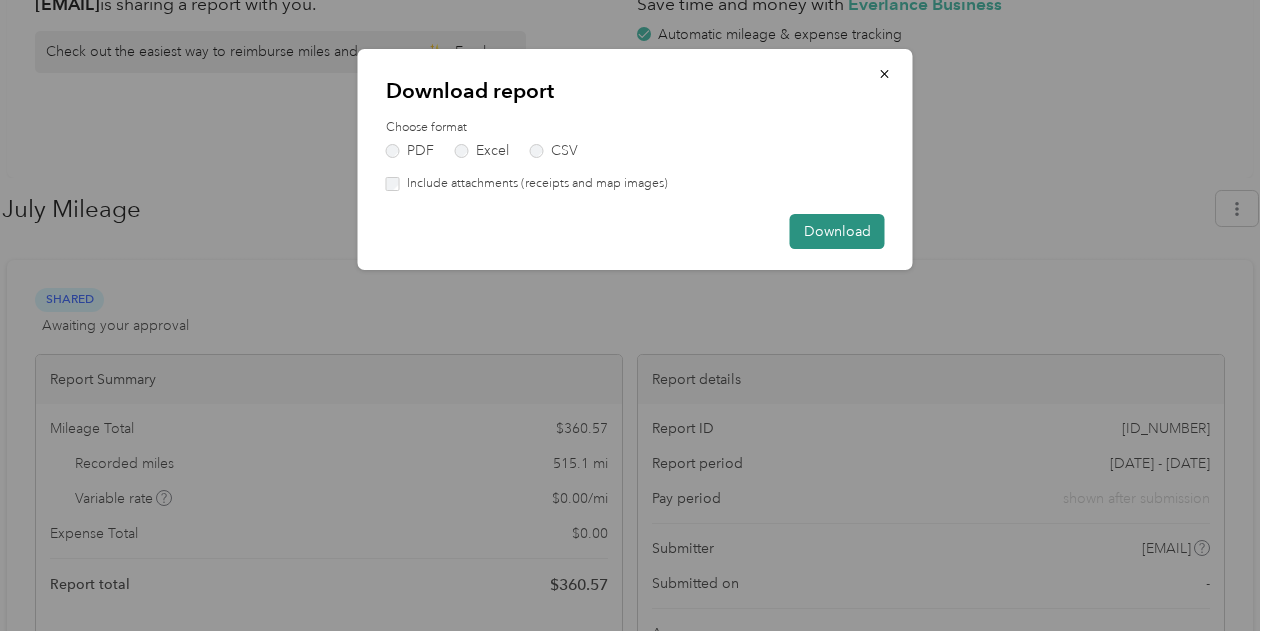click on "Download" at bounding box center (837, 231) 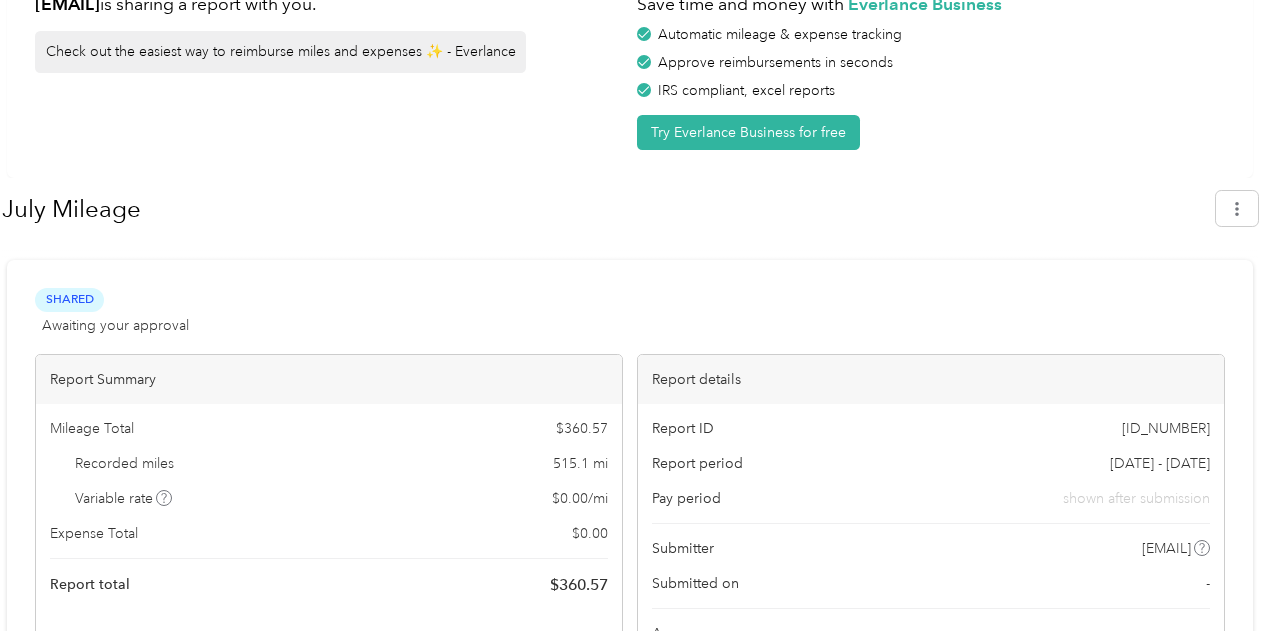 click on "July Mileage" at bounding box center (602, 209) 